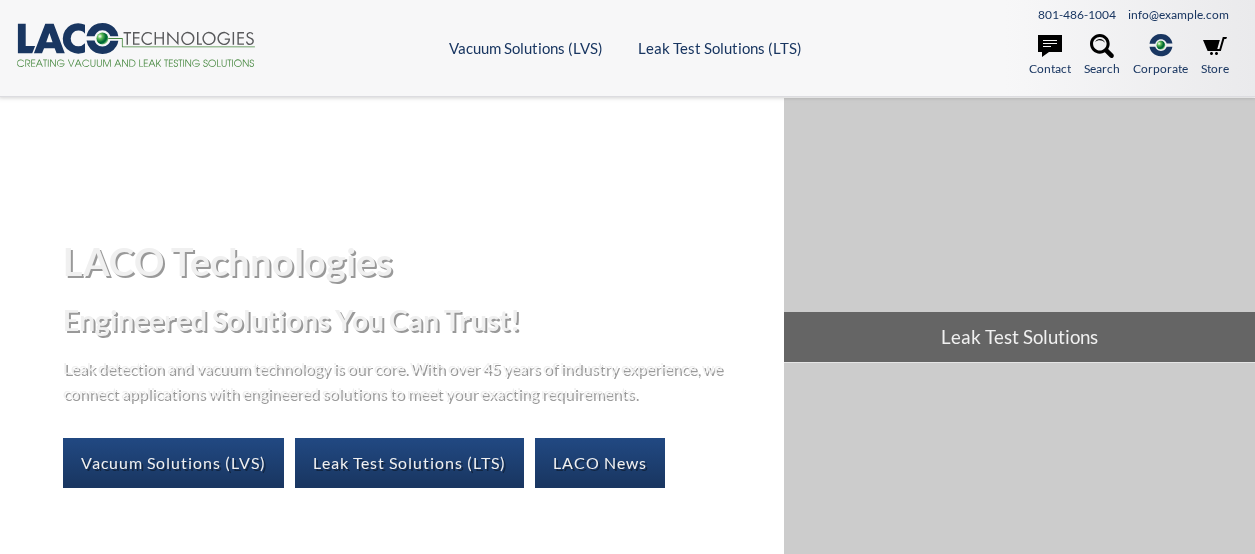 scroll, scrollTop: 0, scrollLeft: 0, axis: both 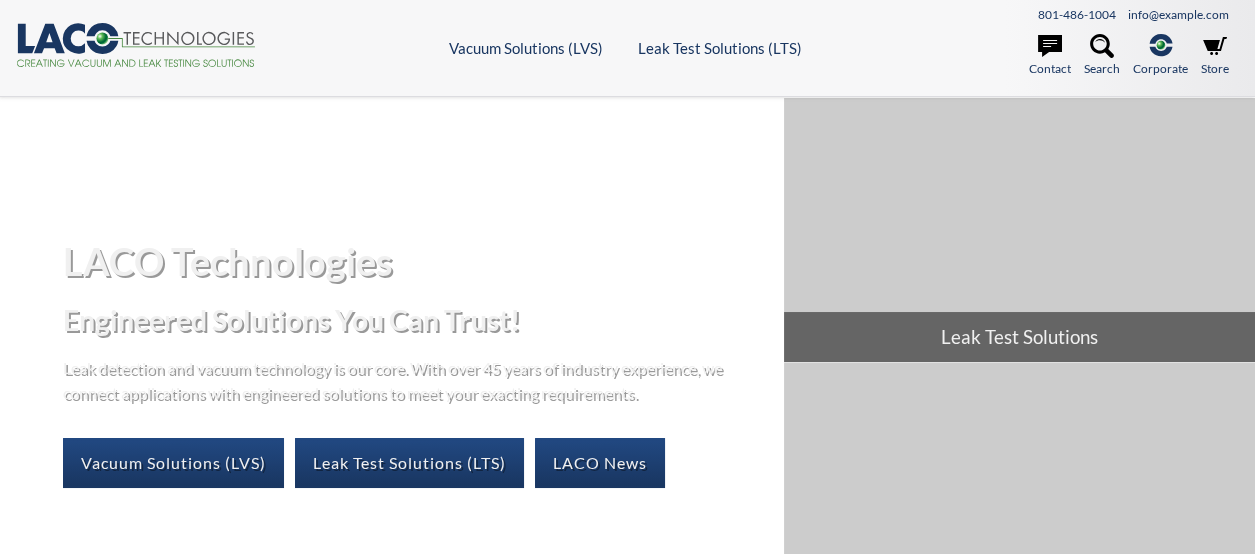 select 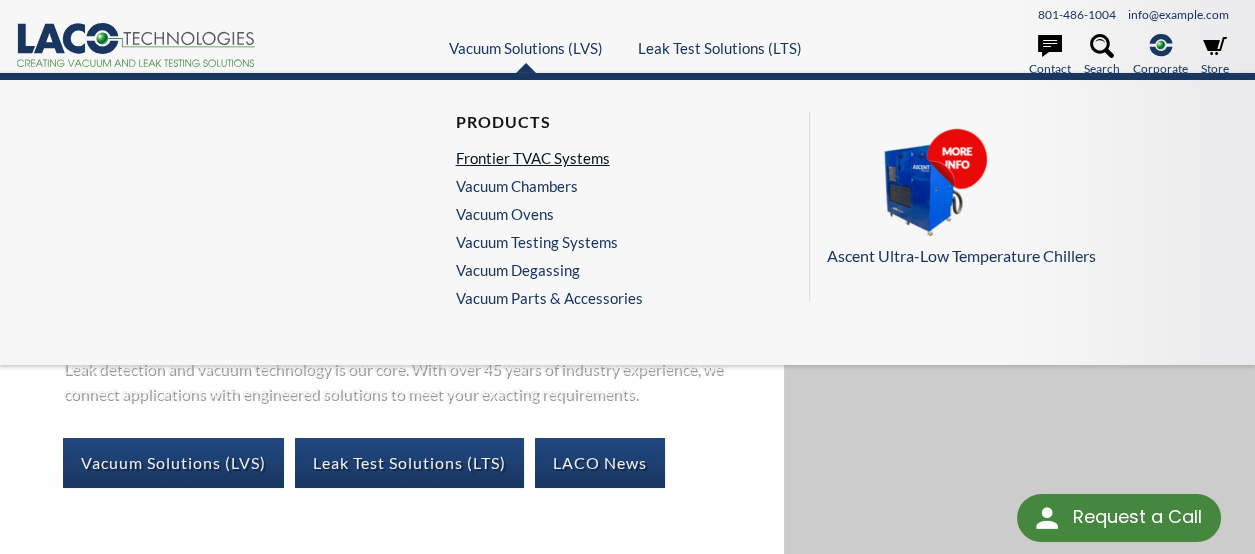 click on "Frontier TVAC Systems" at bounding box center [544, 158] 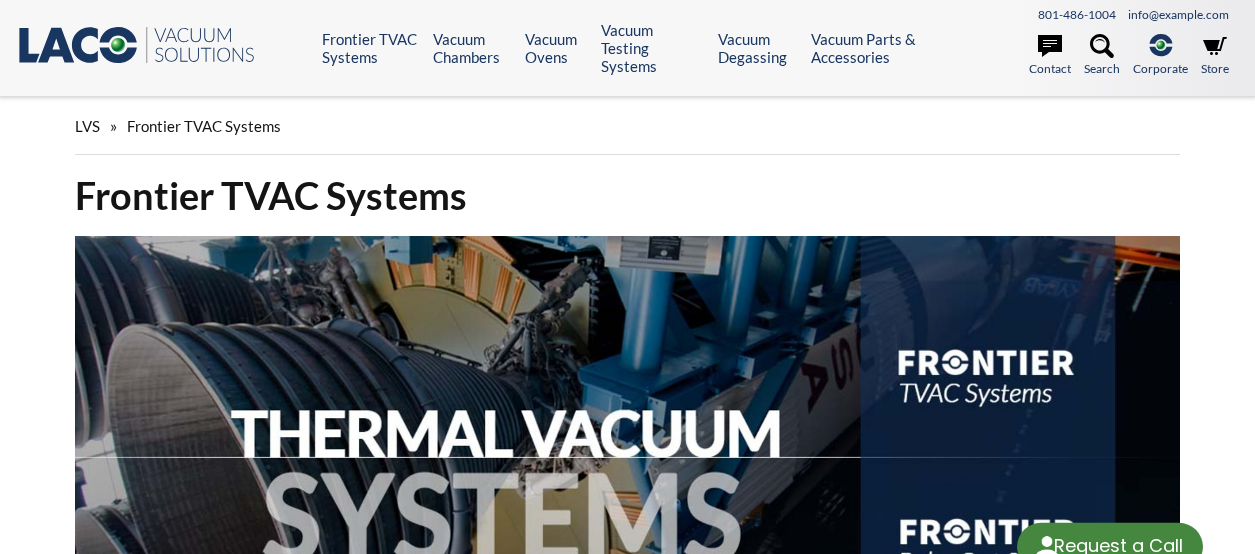 scroll, scrollTop: 0, scrollLeft: 0, axis: both 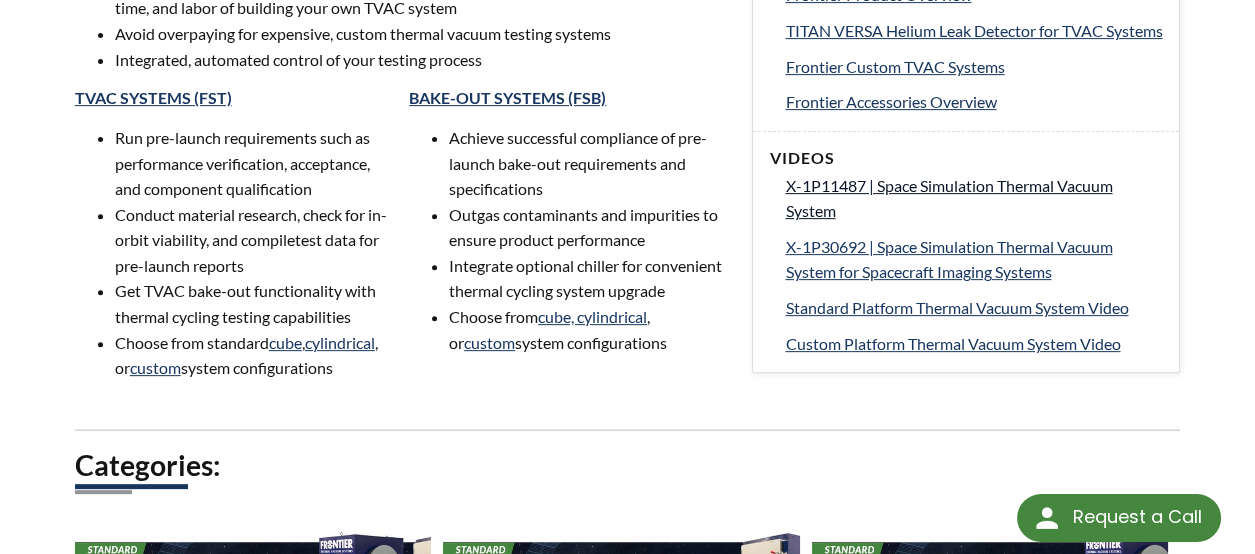 click on "X-1P11487 | Space Simulation Thermal Vacuum System" at bounding box center [948, 198] 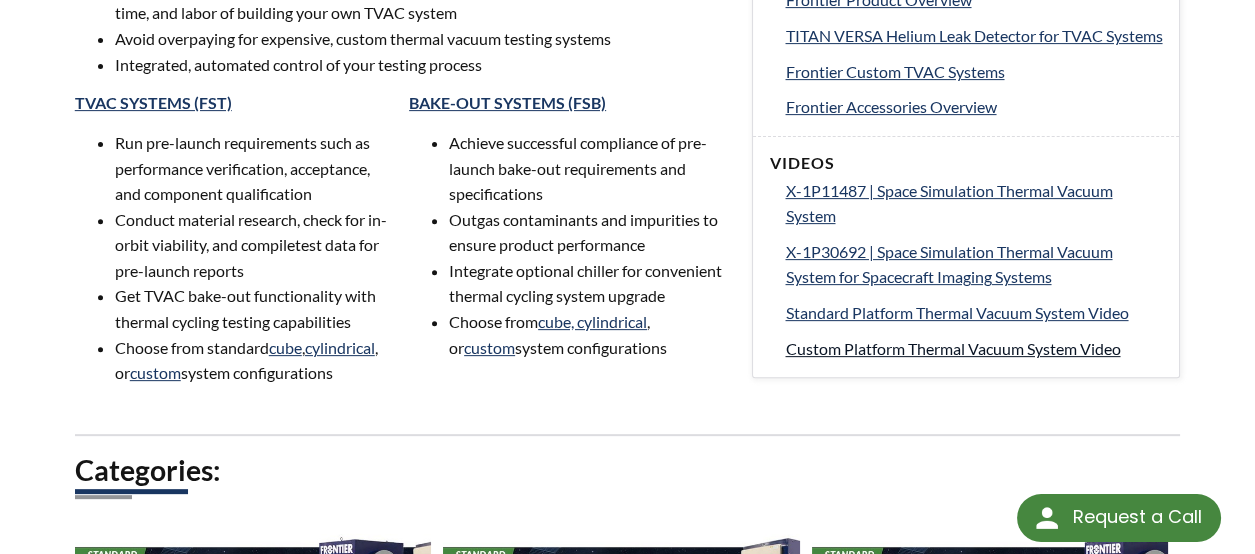 click on "Custom Platform Thermal Vacuum System Video" at bounding box center (952, 348) 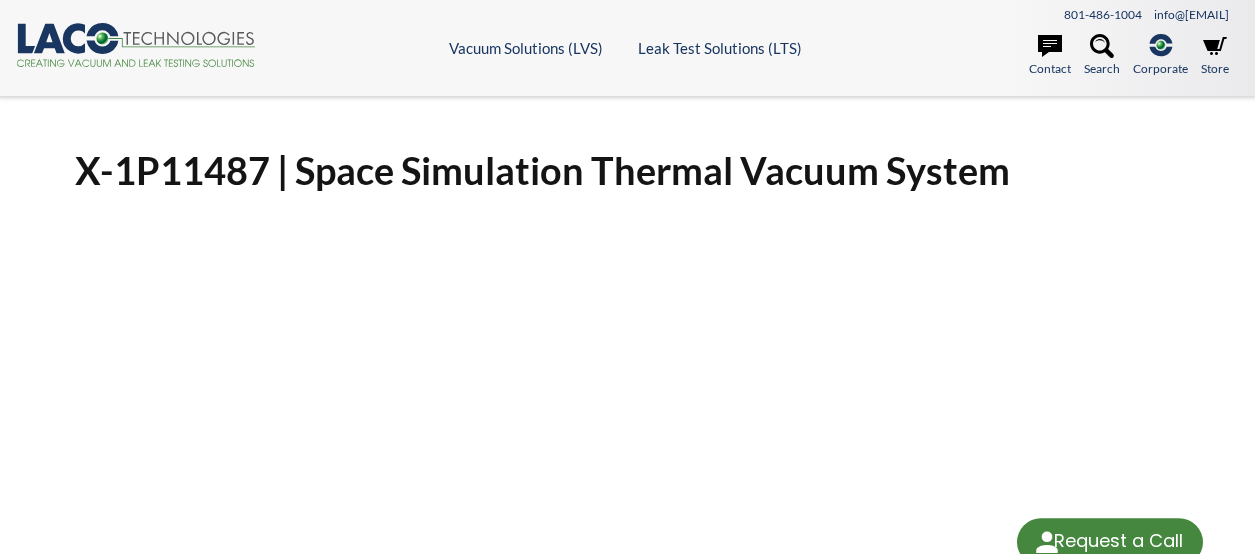 scroll, scrollTop: 0, scrollLeft: 0, axis: both 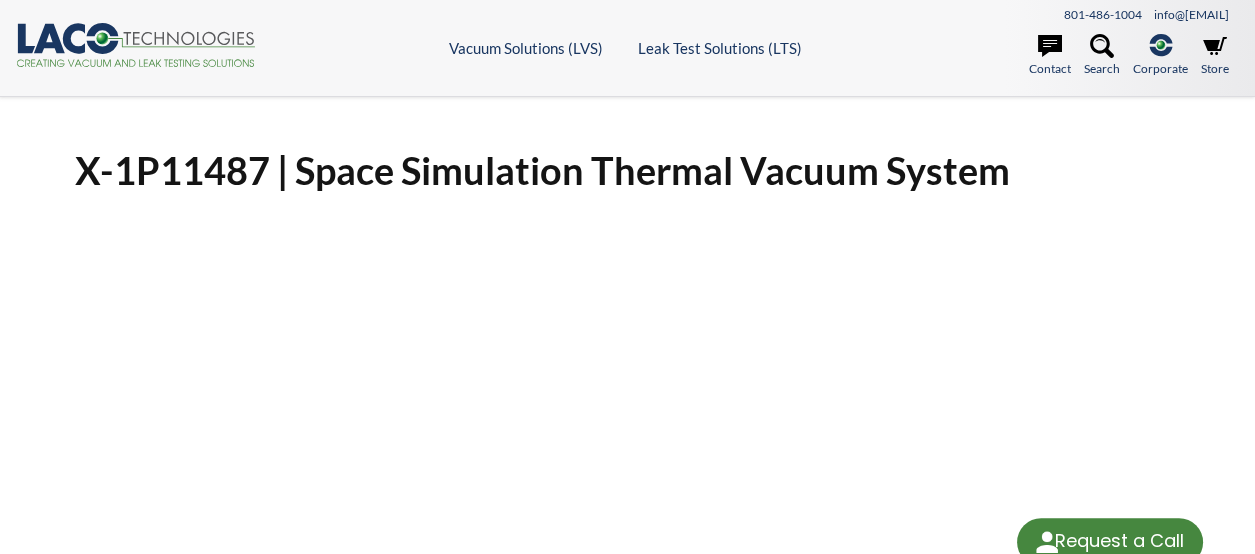 click on "Request a Call
<- Close
Vacuum Solutions (LVS)
->
<- Close
Vacuum Solutions (LVS)
Products
Frontier TVAC Systems
Vacuum Chambers
Vacuum Ovens
Vacuum Testing Systems
Vacuum Degassing
Vacuum Parts & Accessories
Resources
Application Notes
Drawings
Forms
Manuals / User Guides
Product Brochures
Reference Materials
Videos
Leak Test Solutions (LTS)
->
<- Close
Leak Test Solutions (LTS)
Products
Production Leak Test Systems
Helium Leak Testing
Leak Standards & Calibration
Services & Repairs
Resources
Application Notes
Drawings
Forms
Manuals / User Guides
Product Brochures
Reference Materials
Videos
Contact
About
Tech Blog
Log In
.cls-1{fill:#193661;}.cls-2{fill:#58595b;}.cls-3{fill:url(#radial-gradient);}.cls-4{fill:#46883f;}" at bounding box center (627, 277) 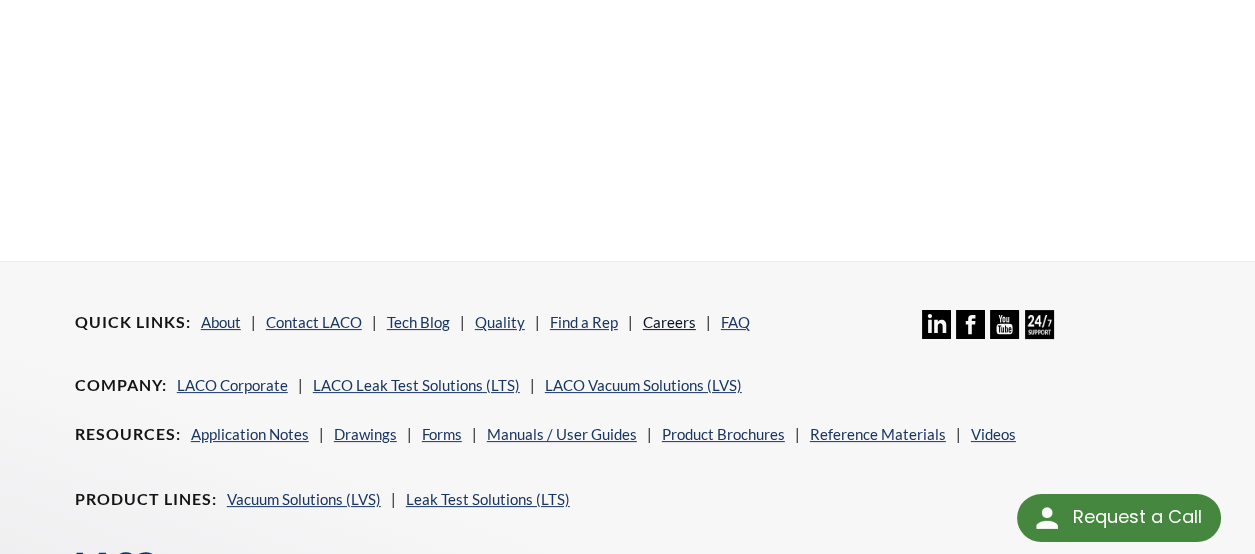 scroll, scrollTop: 848, scrollLeft: 0, axis: vertical 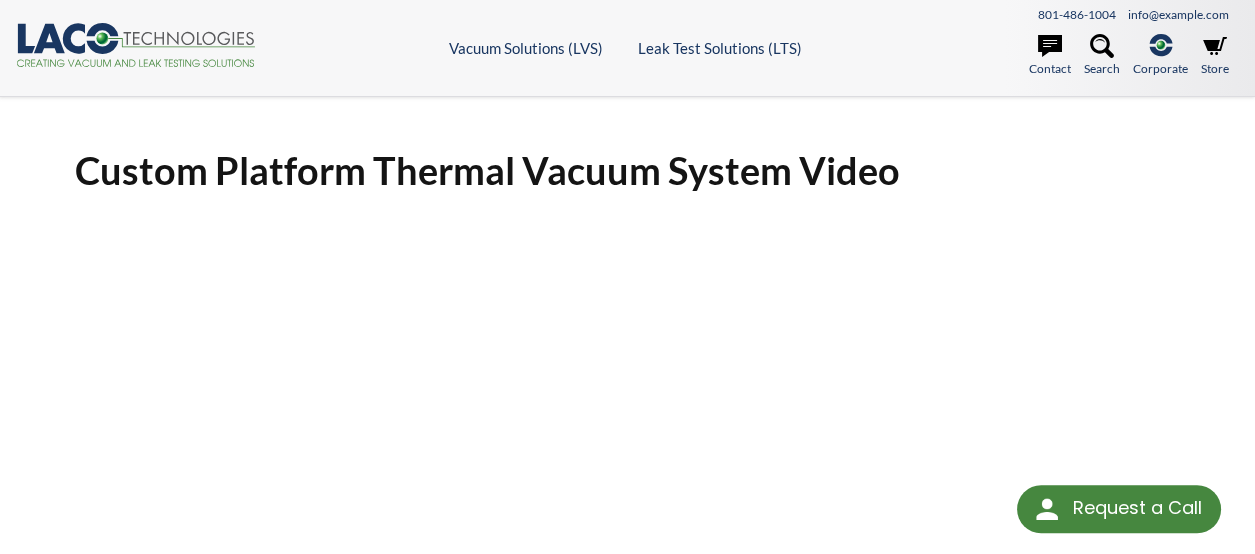 select 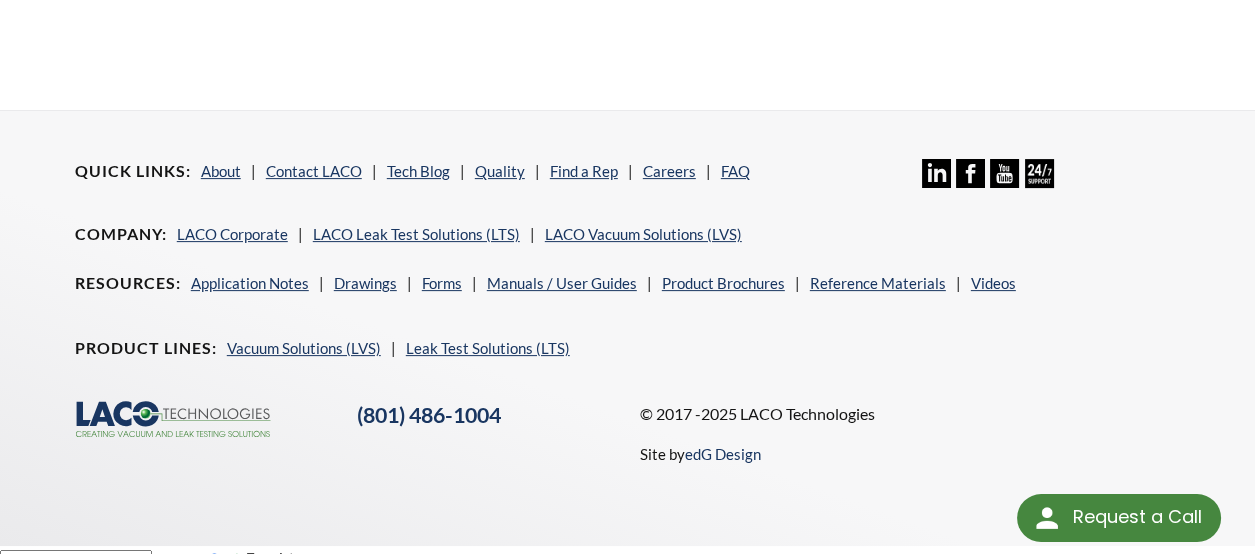 scroll, scrollTop: 848, scrollLeft: 0, axis: vertical 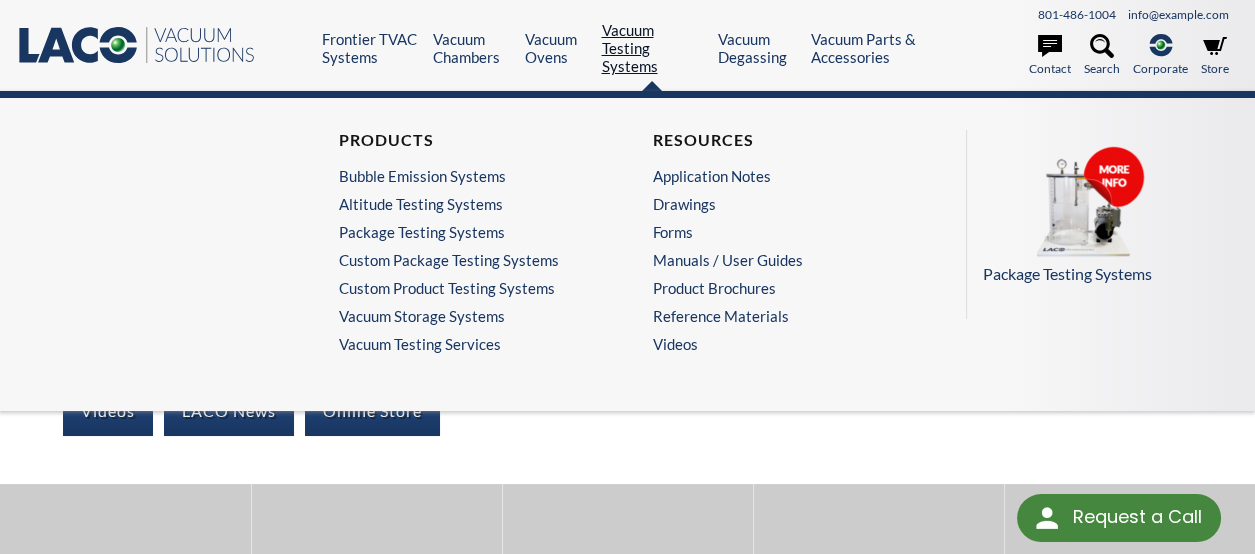 click on "Vacuum Testing Systems" at bounding box center [652, 48] 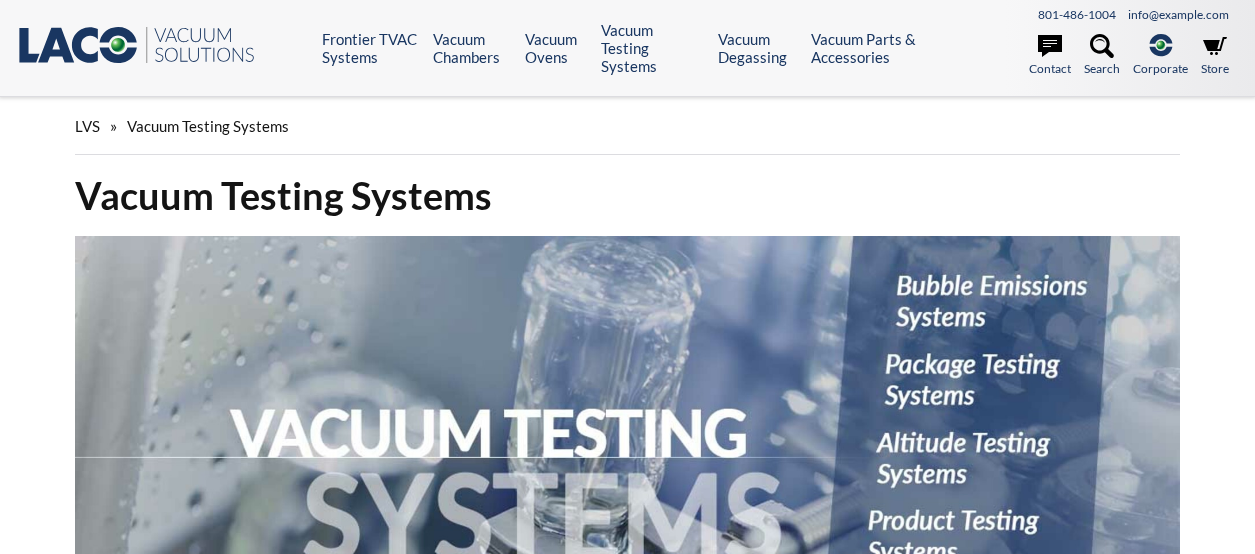 scroll, scrollTop: 0, scrollLeft: 0, axis: both 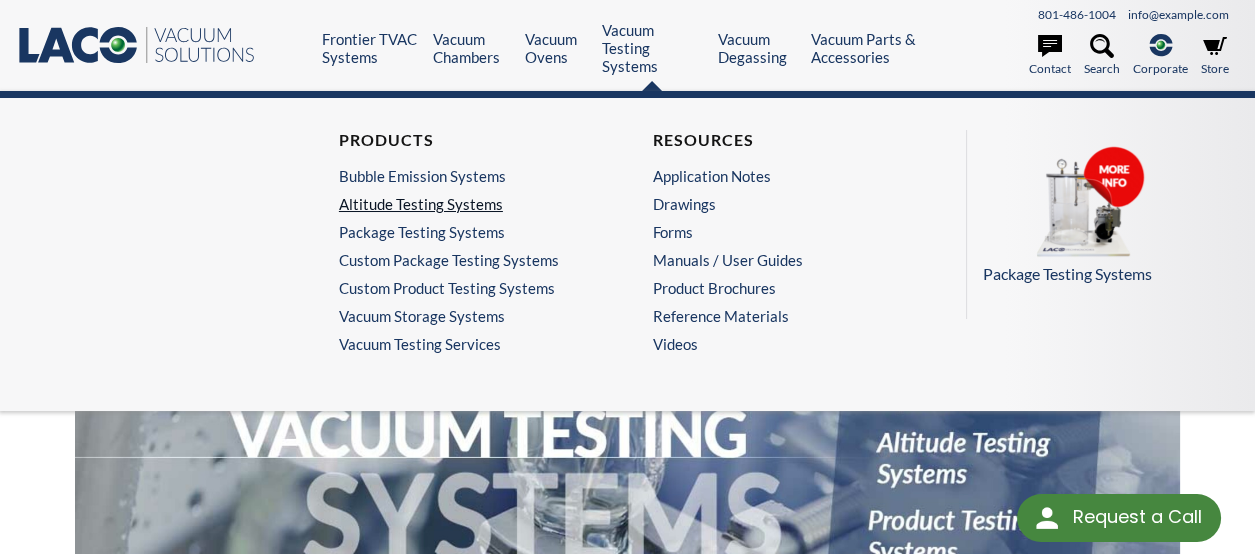click on "Altitude Testing Systems" at bounding box center [466, 204] 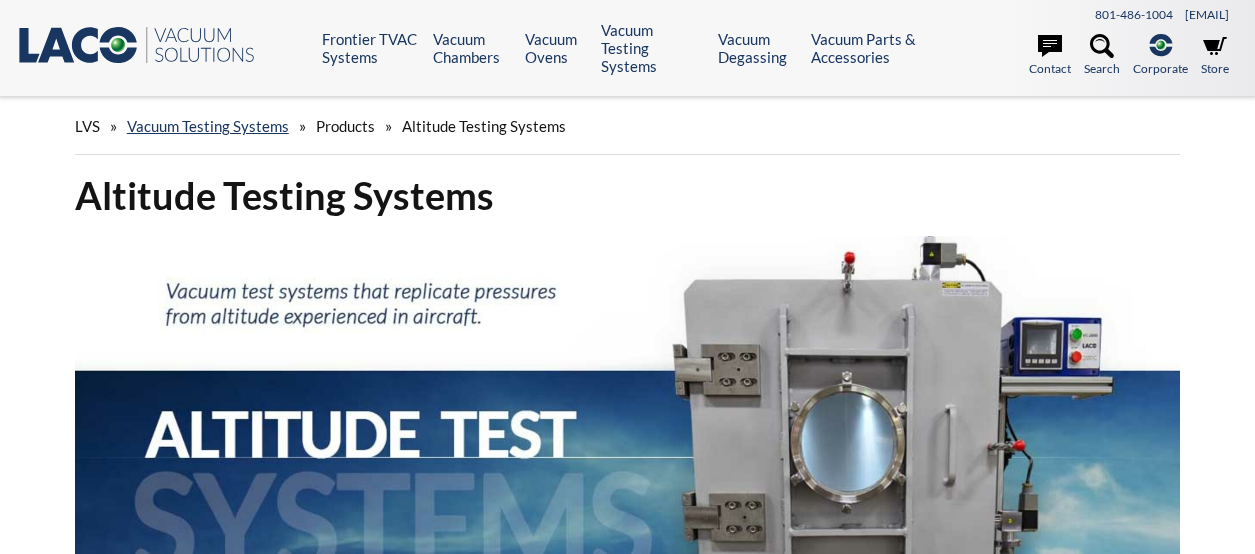 scroll, scrollTop: 0, scrollLeft: 0, axis: both 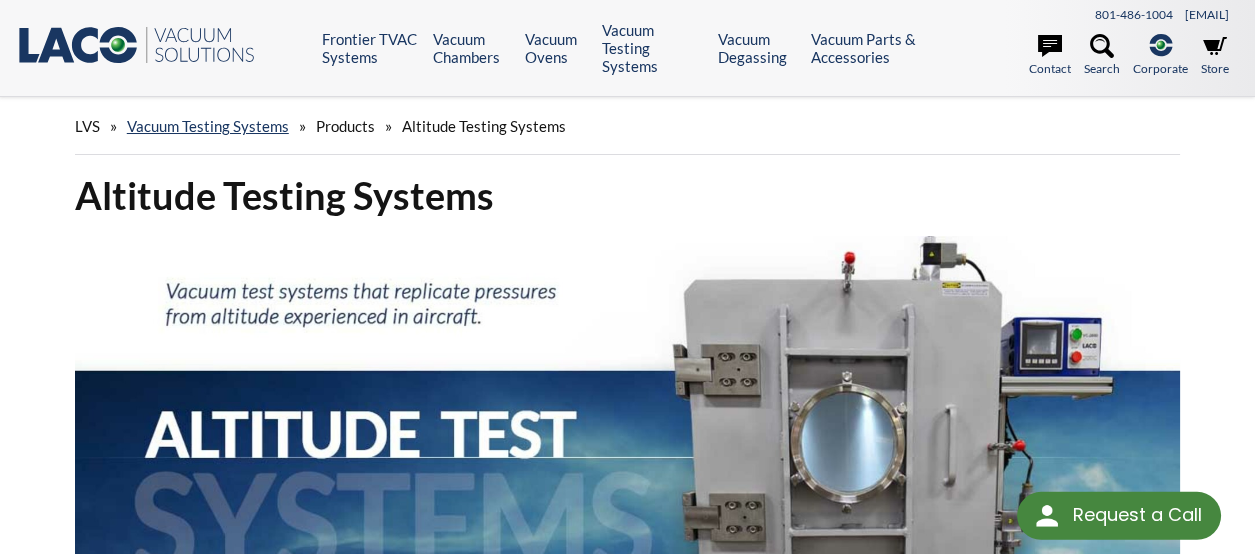select 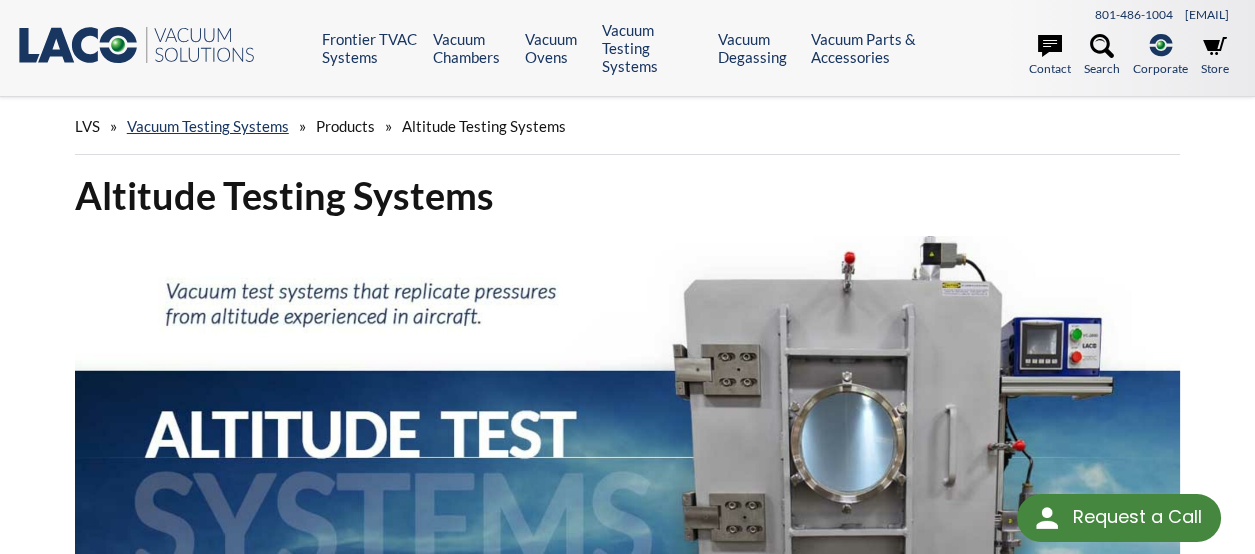 scroll, scrollTop: 266, scrollLeft: 0, axis: vertical 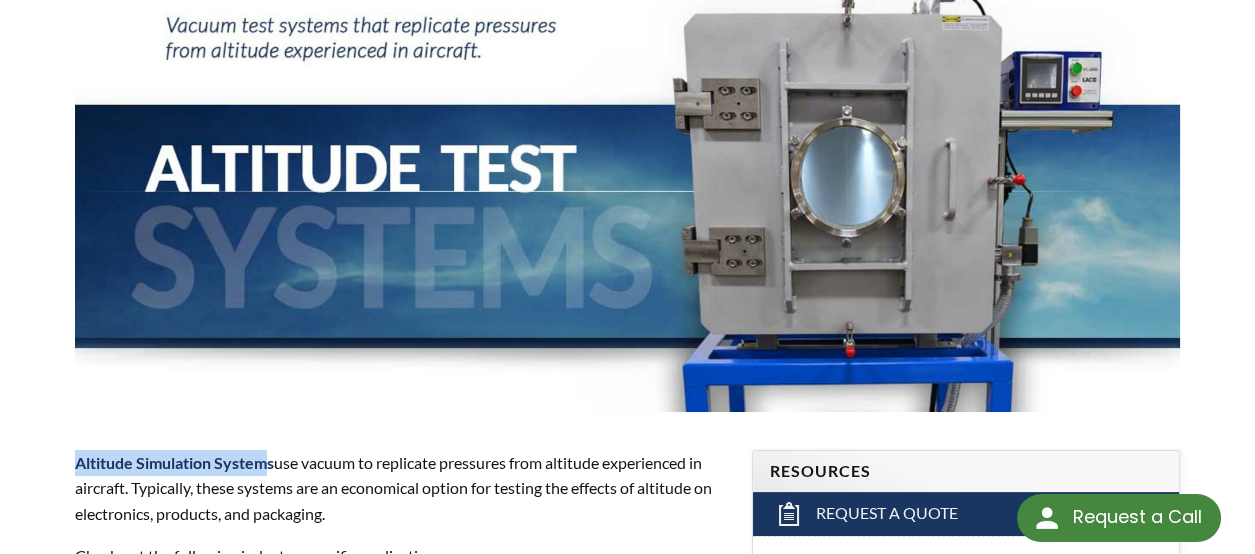 drag, startPoint x: 72, startPoint y: 463, endPoint x: 265, endPoint y: 462, distance: 193.0026 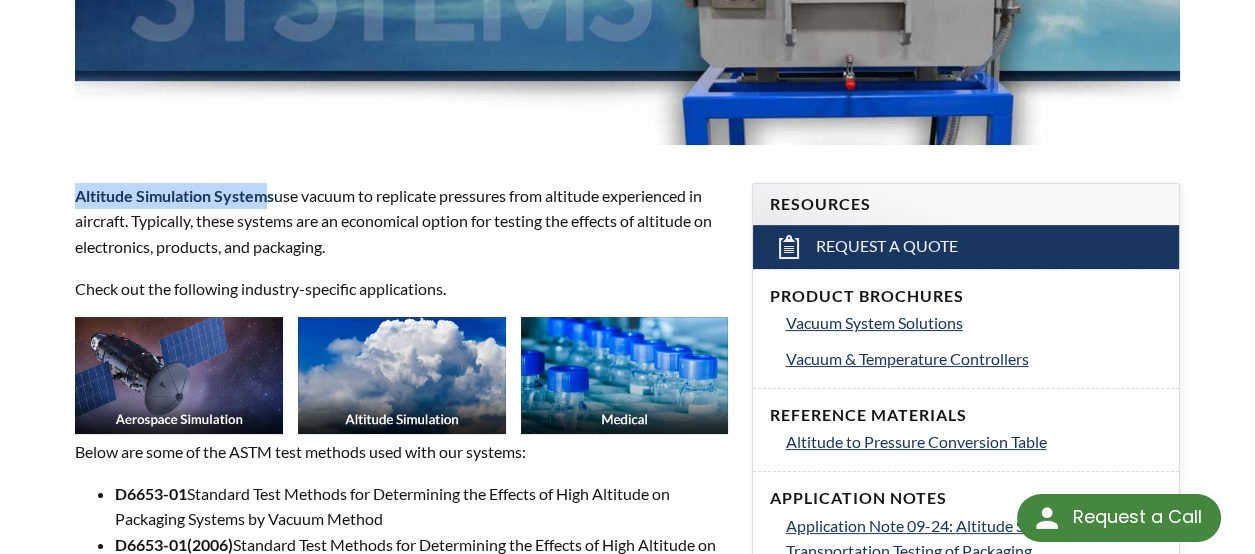 scroll, scrollTop: 800, scrollLeft: 0, axis: vertical 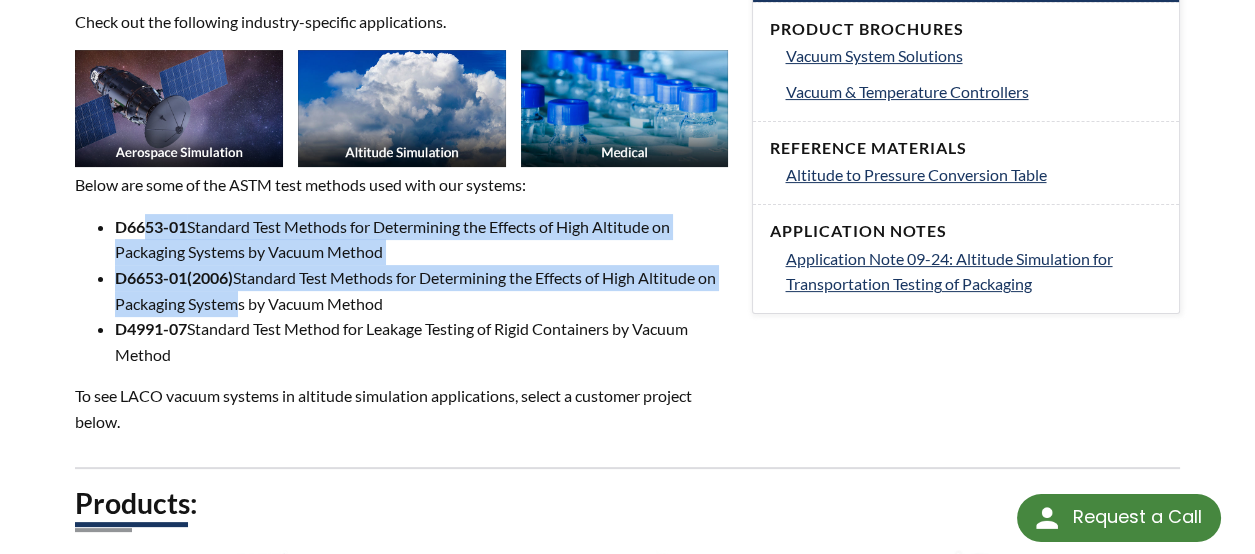 drag, startPoint x: 140, startPoint y: 222, endPoint x: 245, endPoint y: 306, distance: 134.4656 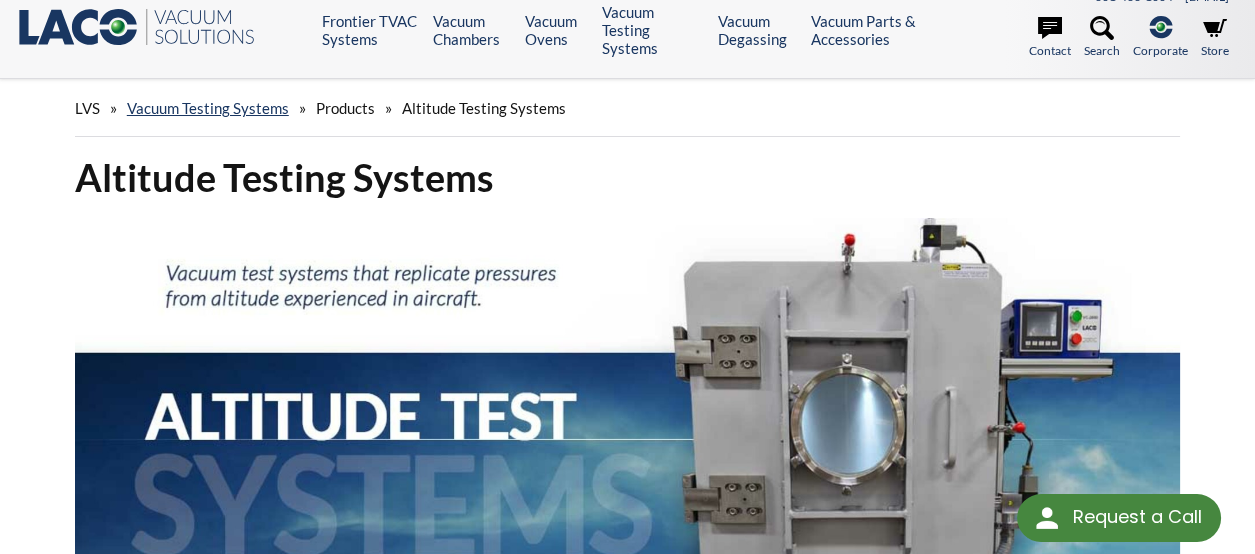 scroll, scrollTop: 0, scrollLeft: 0, axis: both 